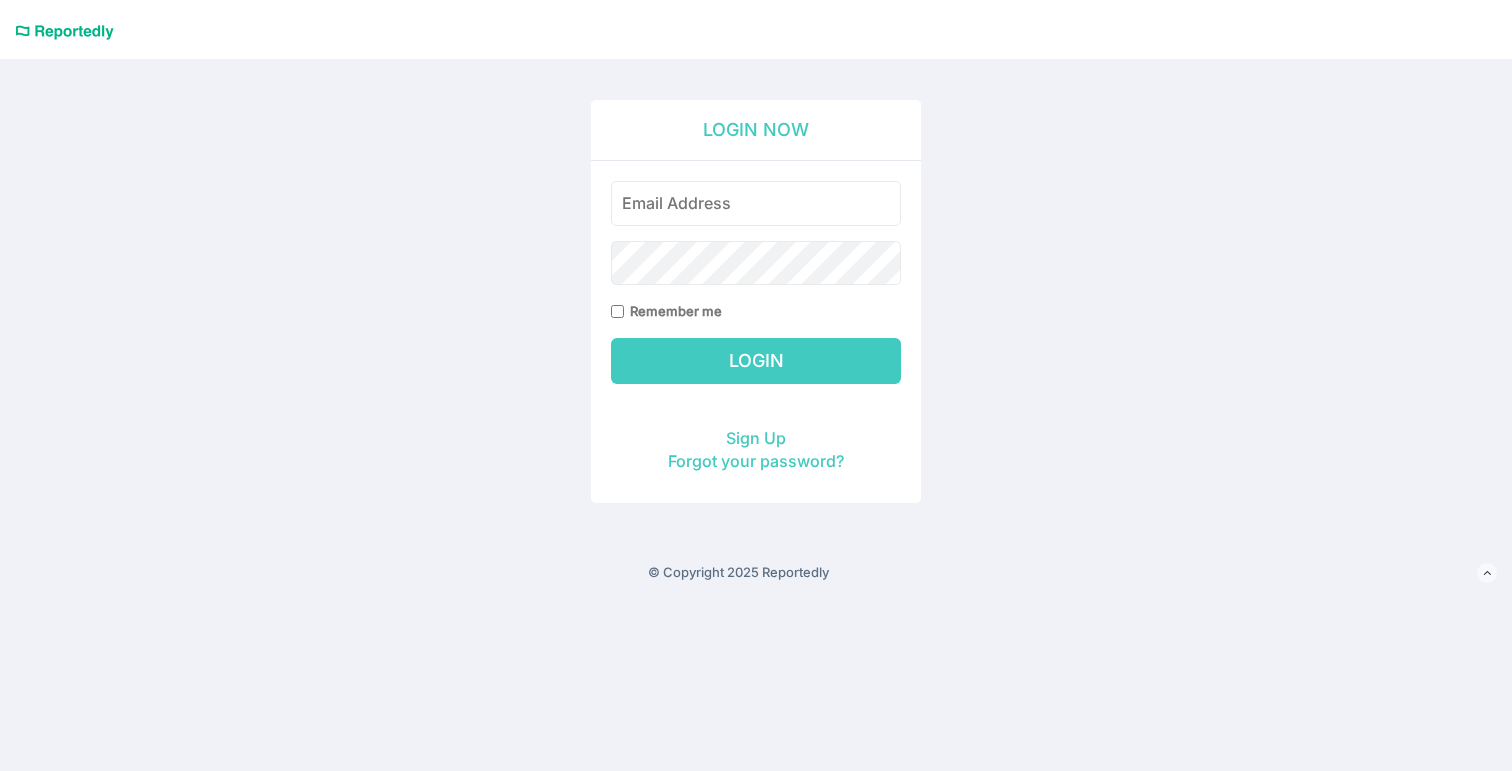 scroll, scrollTop: 0, scrollLeft: 0, axis: both 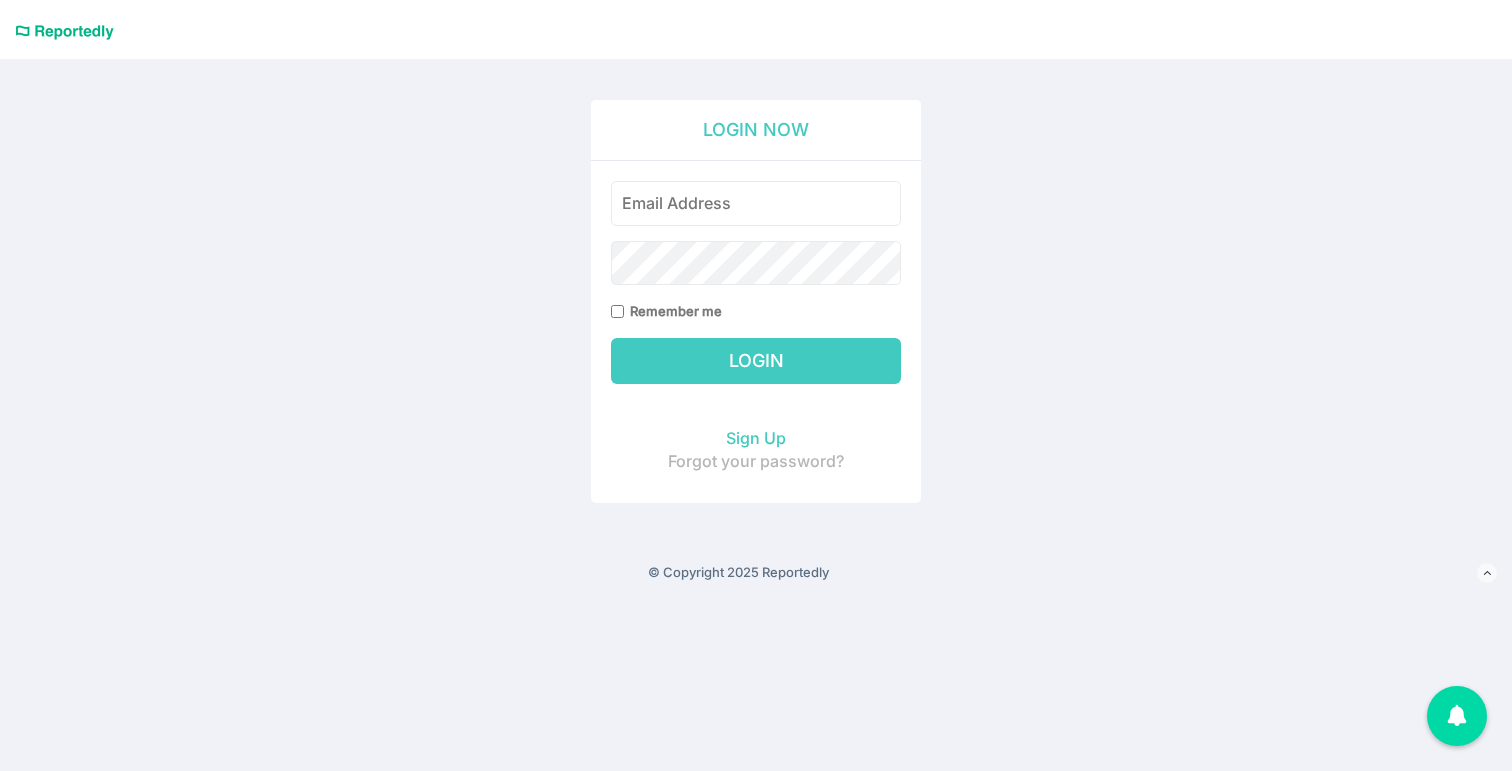 click on "Forgot your password?" at bounding box center [756, 461] 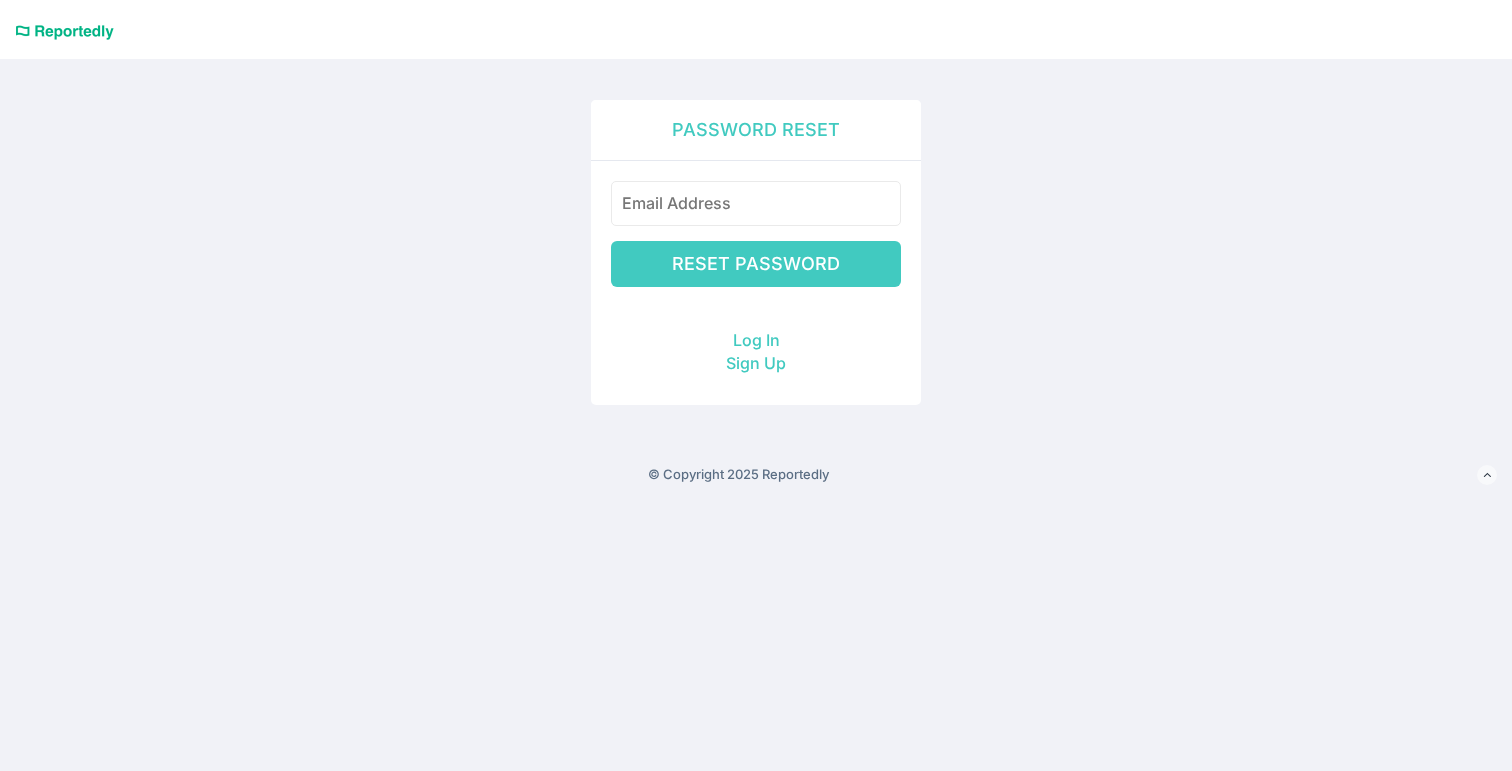 scroll, scrollTop: 0, scrollLeft: 0, axis: both 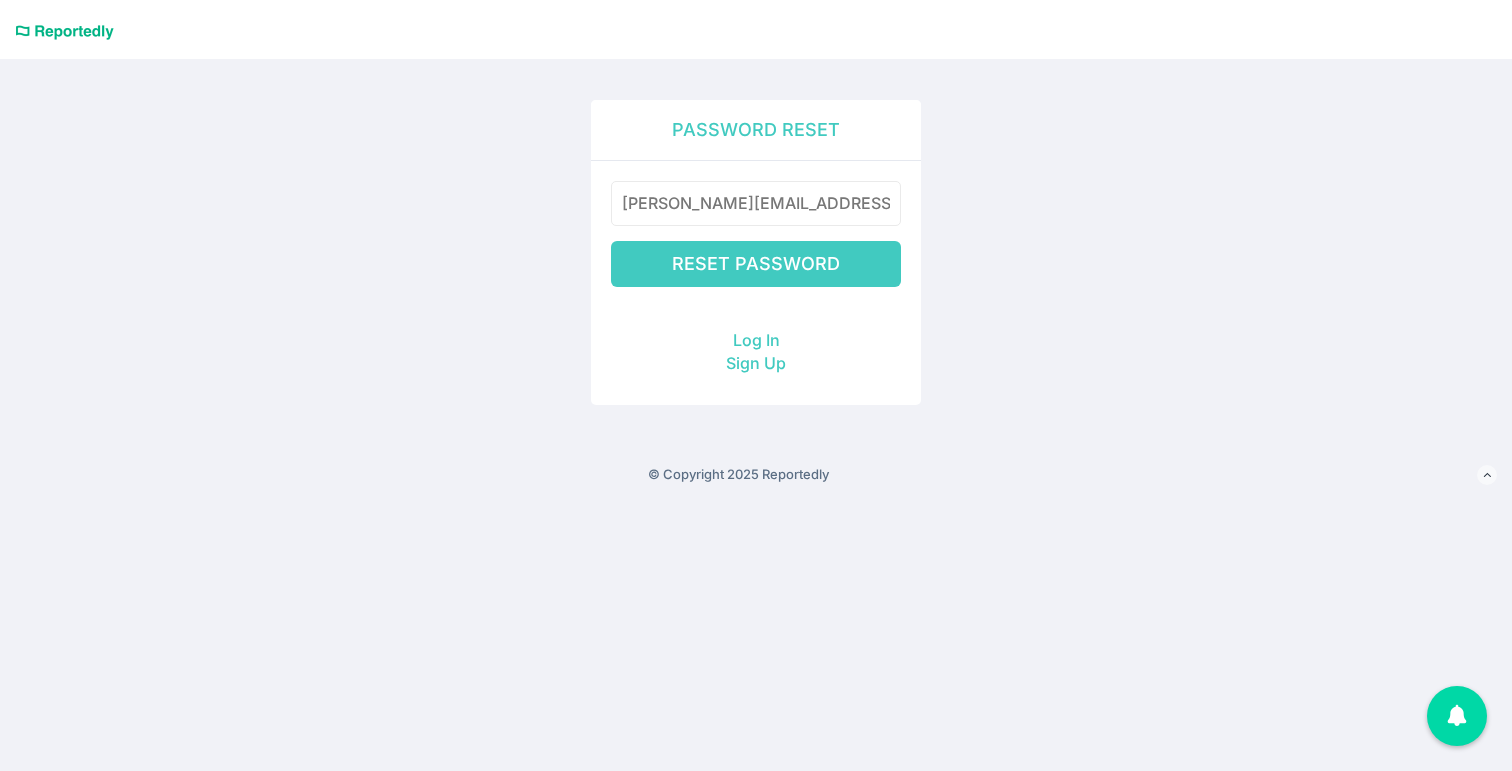 type on "[PERSON_NAME][EMAIL_ADDRESS][DOMAIN_NAME]" 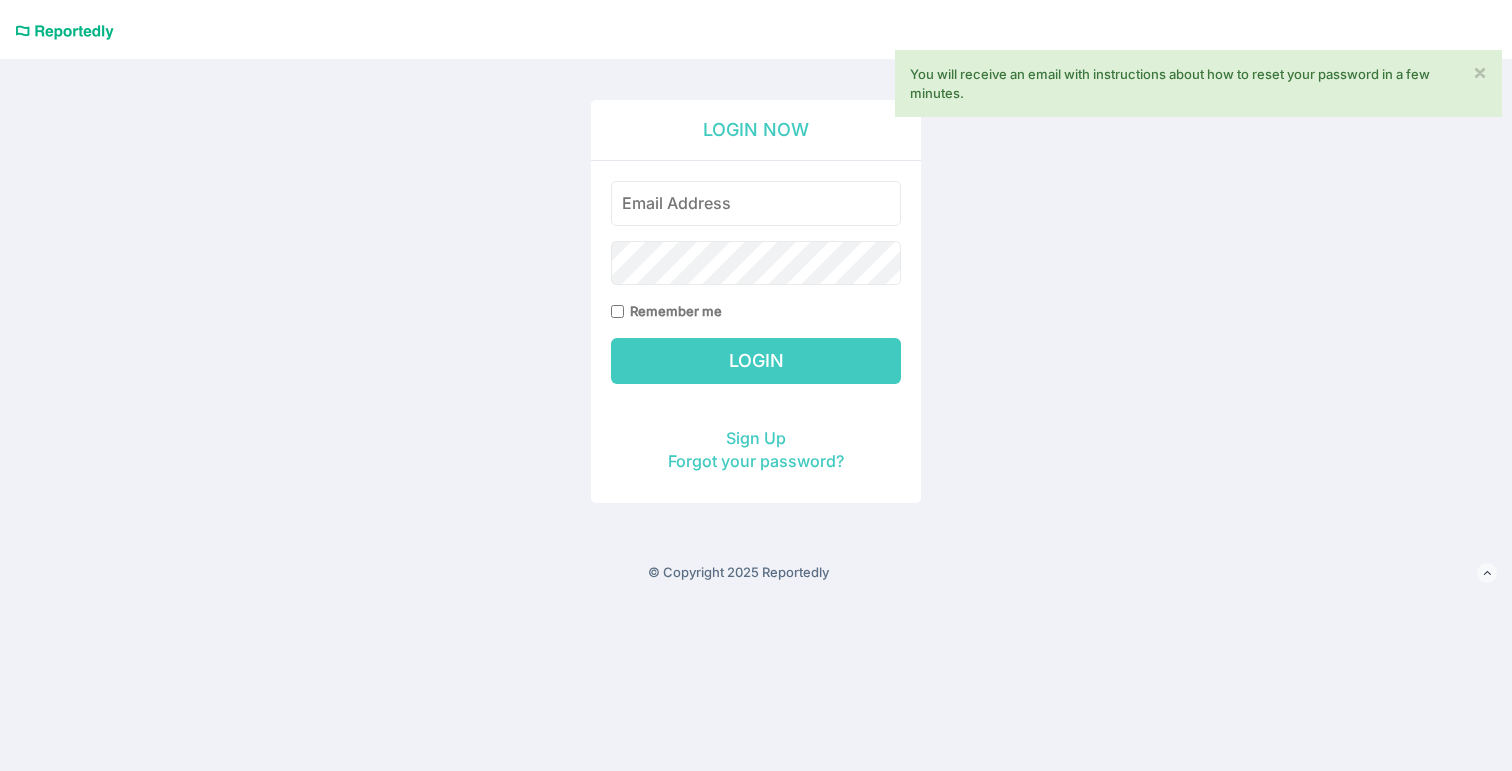 scroll, scrollTop: 0, scrollLeft: 0, axis: both 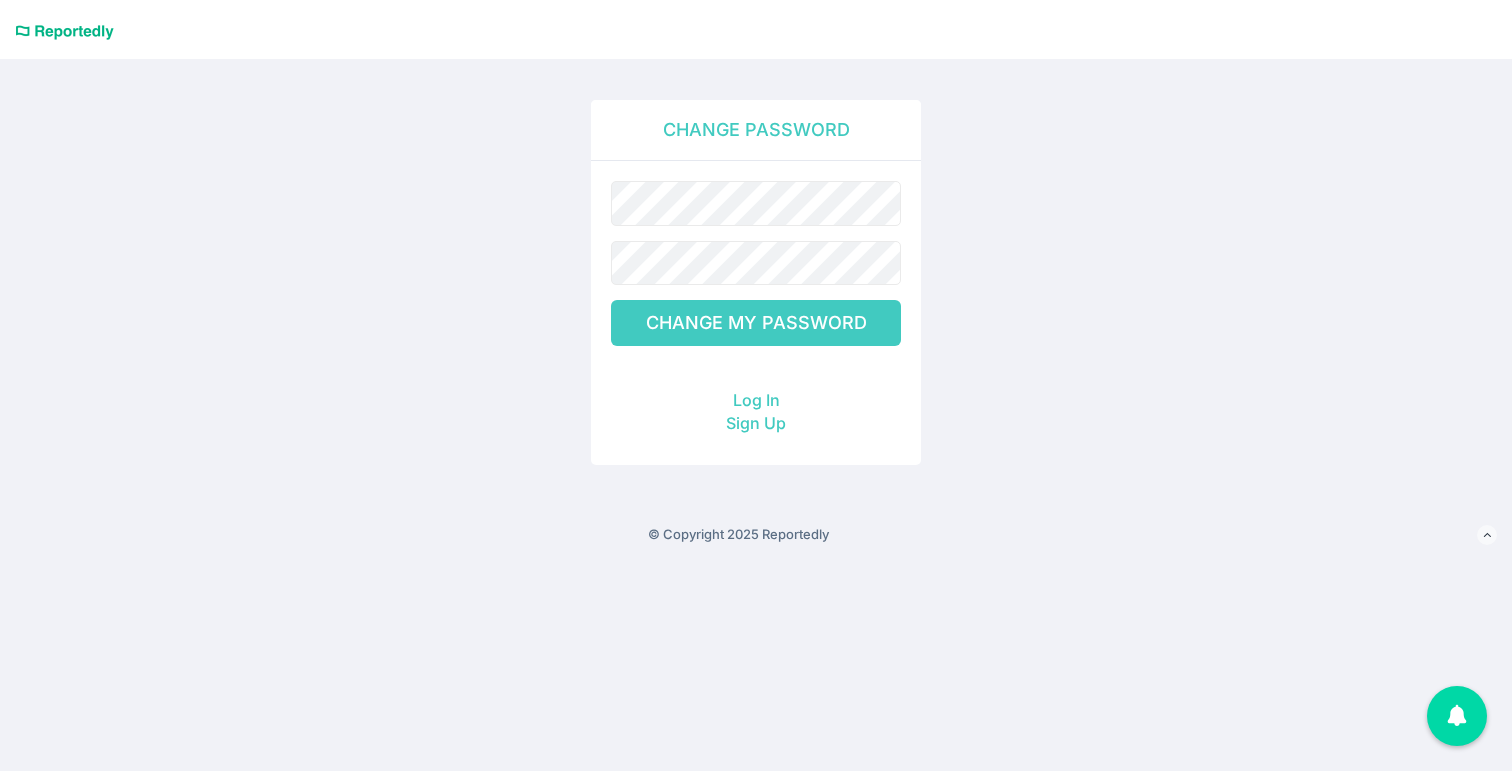 click on "Change My Password" at bounding box center (756, 323) 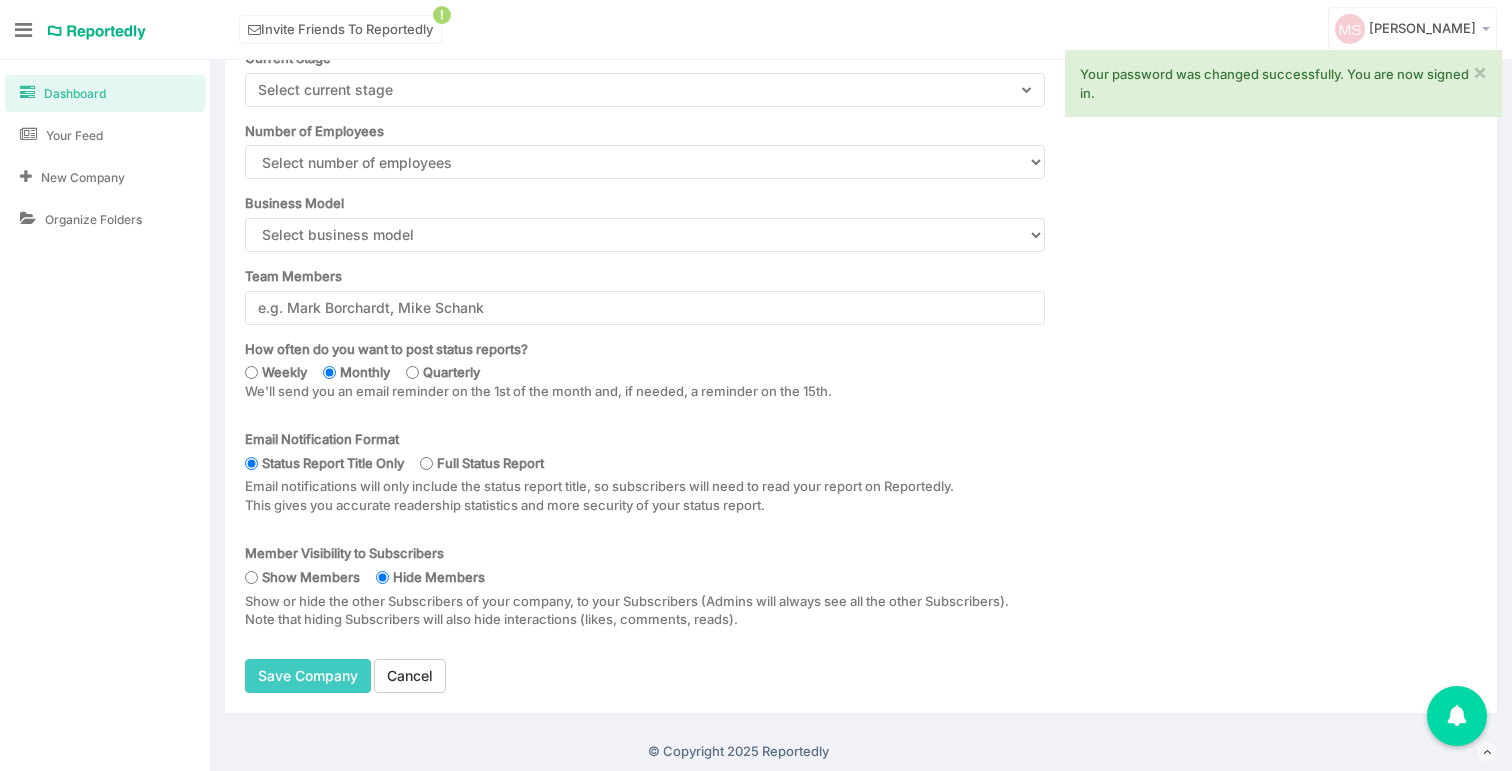 scroll, scrollTop: 0, scrollLeft: 0, axis: both 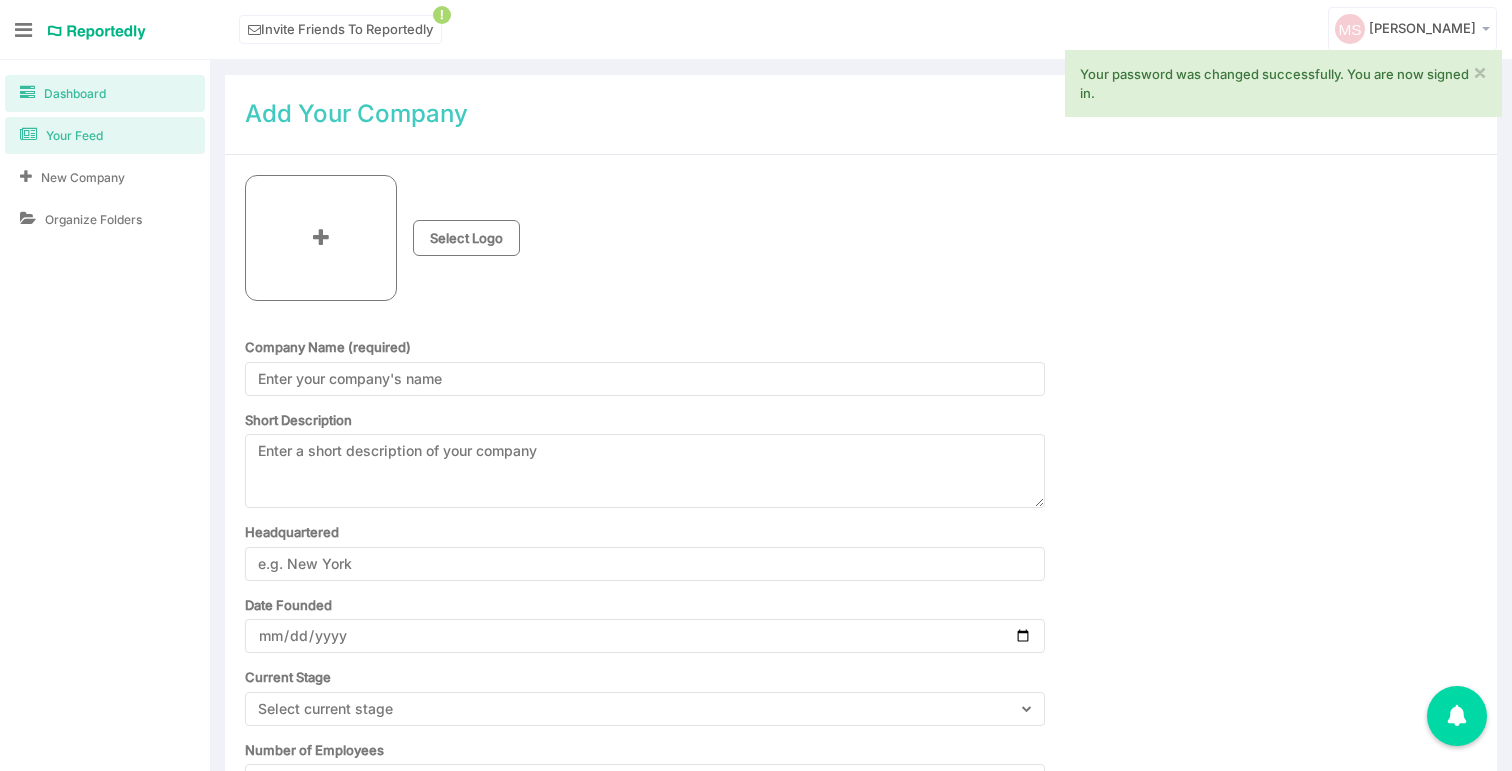 click on "Your Feed" at bounding box center [74, 135] 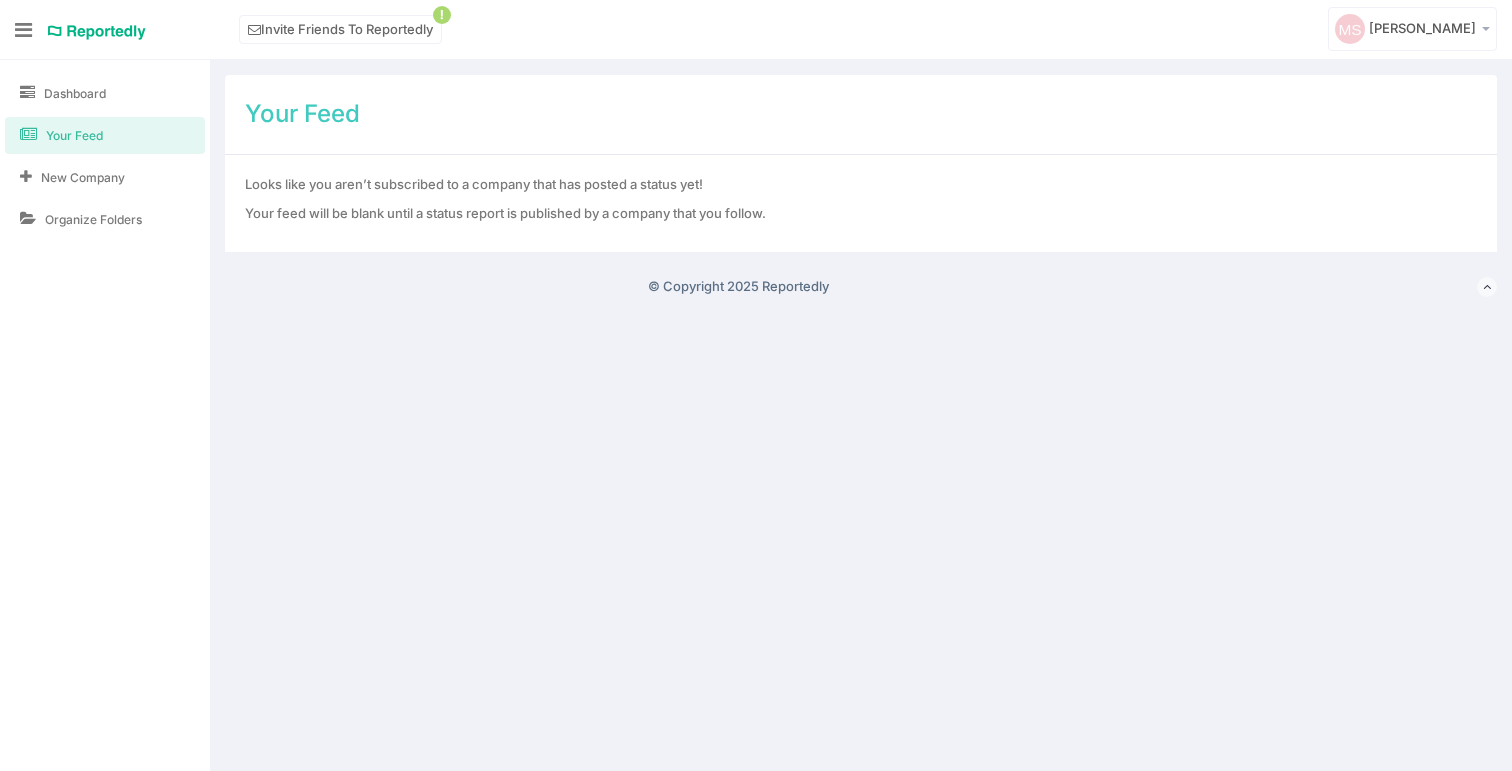 scroll, scrollTop: 0, scrollLeft: 0, axis: both 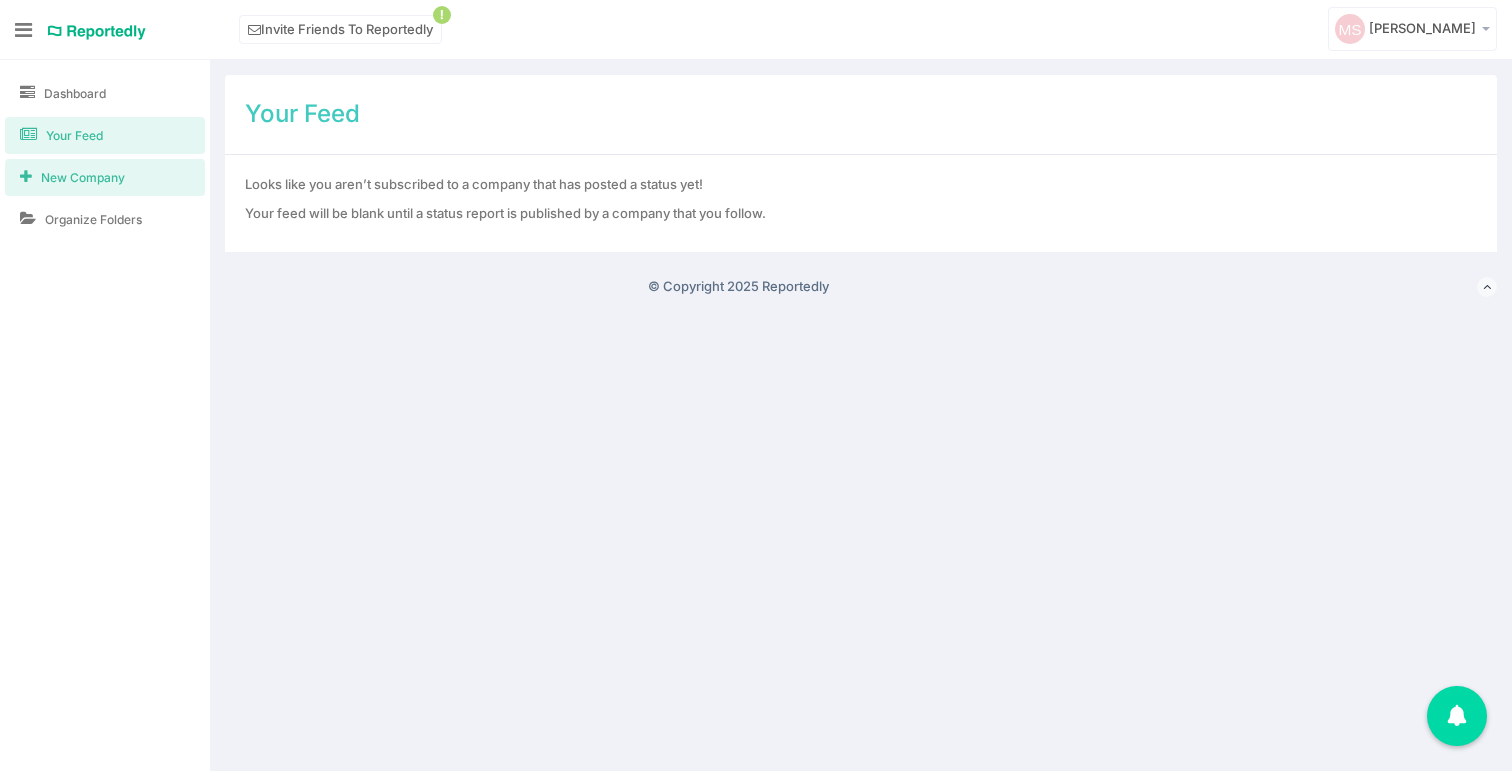 click on "New Company" at bounding box center (83, 177) 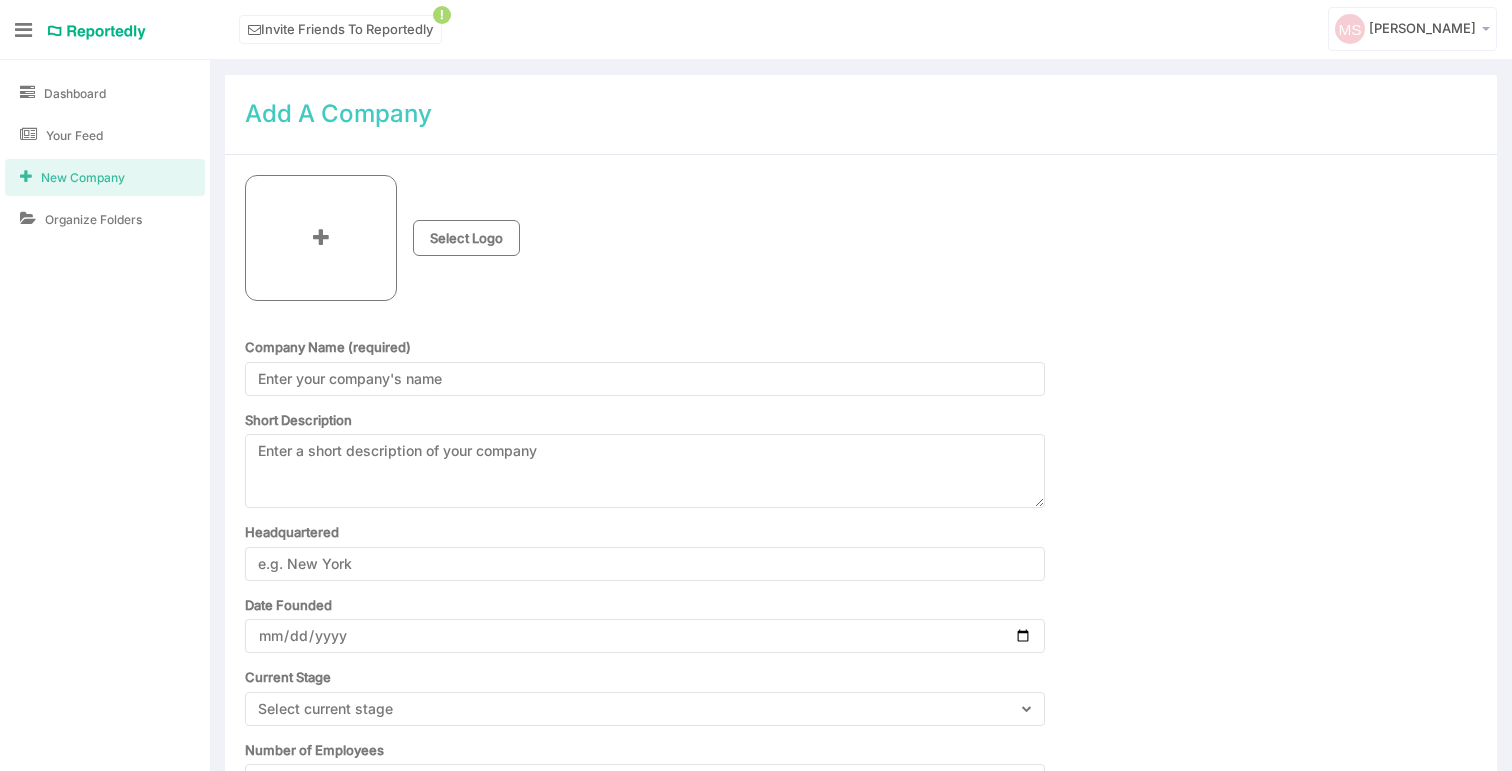 scroll, scrollTop: 0, scrollLeft: 0, axis: both 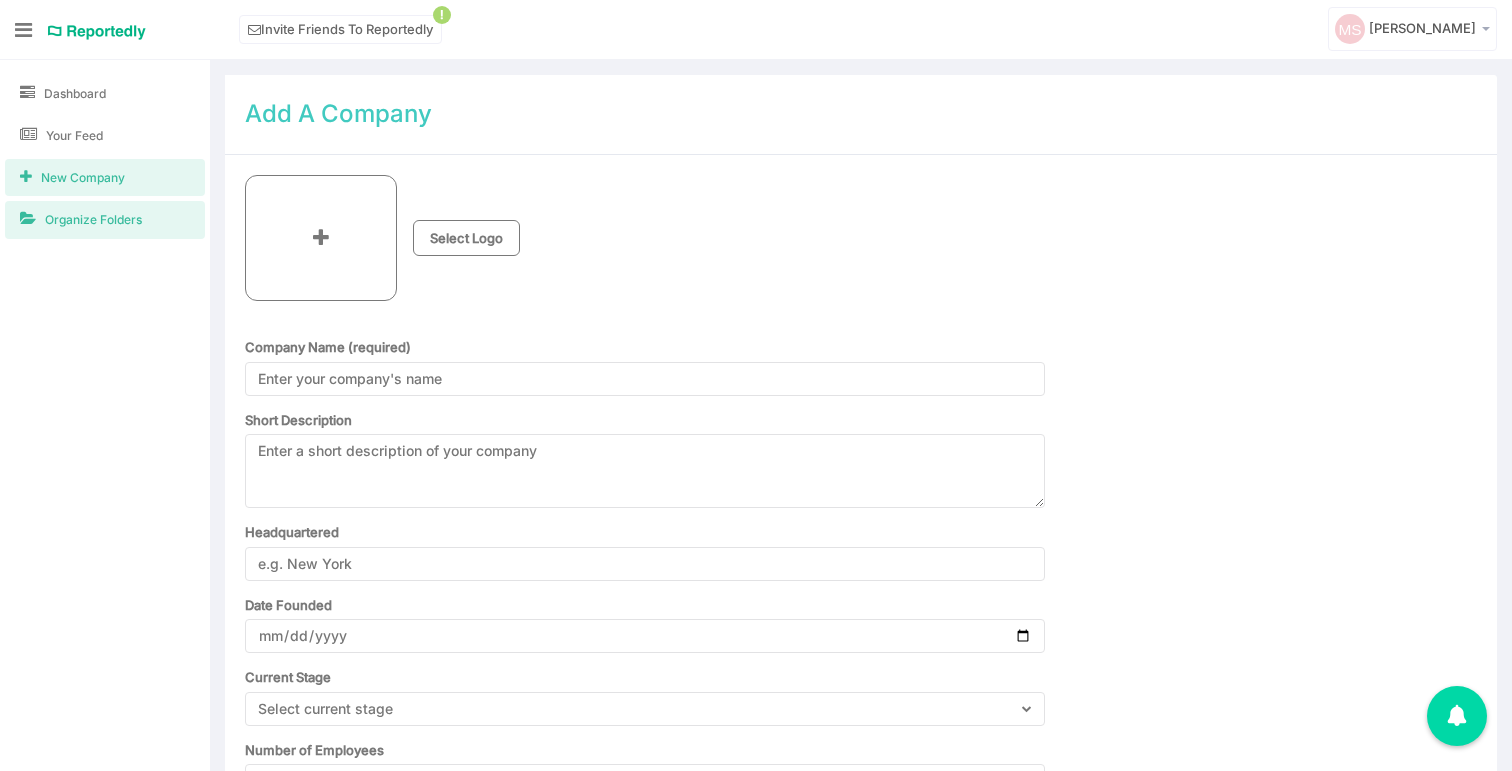 click on "Organize Folders" at bounding box center [93, 219] 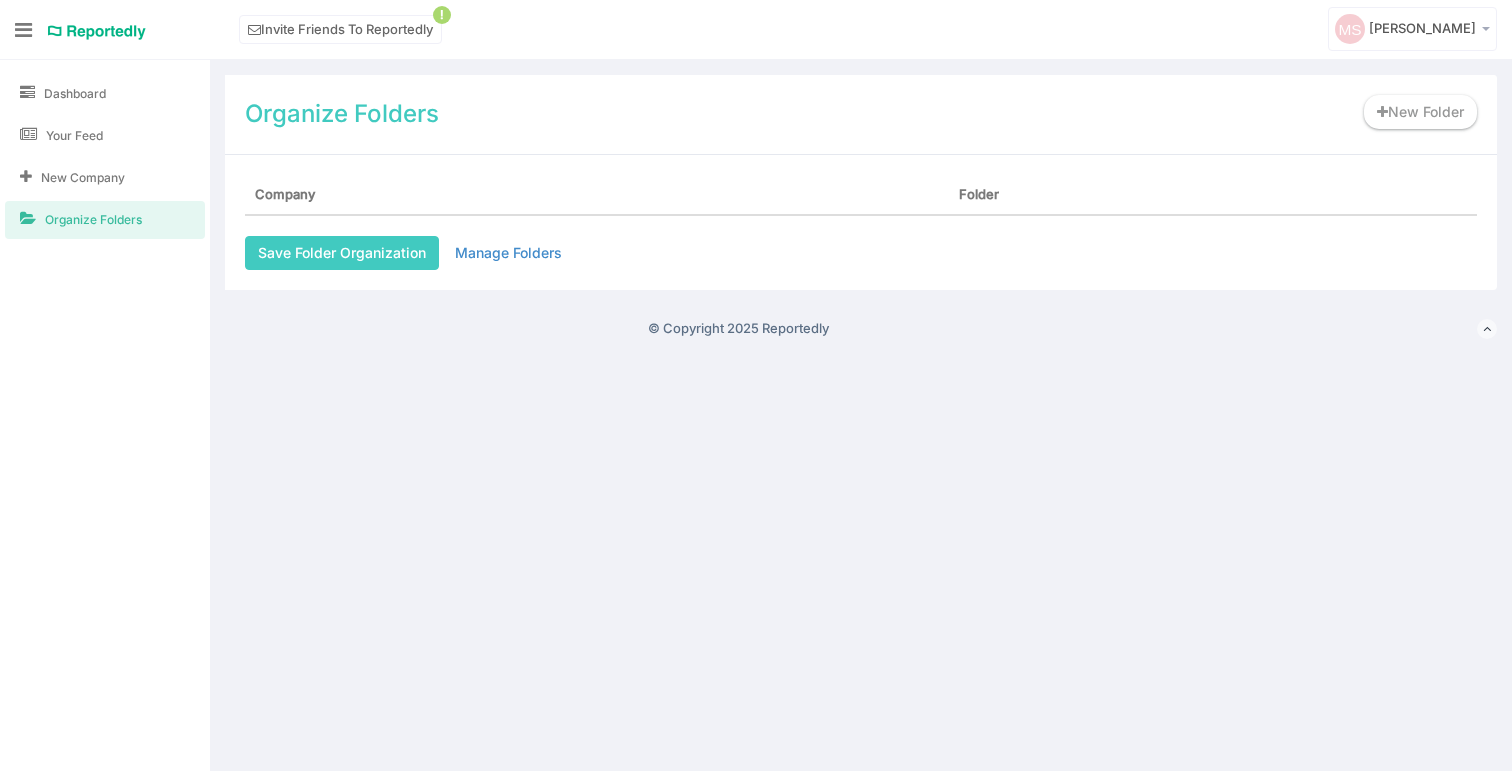 scroll, scrollTop: 0, scrollLeft: 0, axis: both 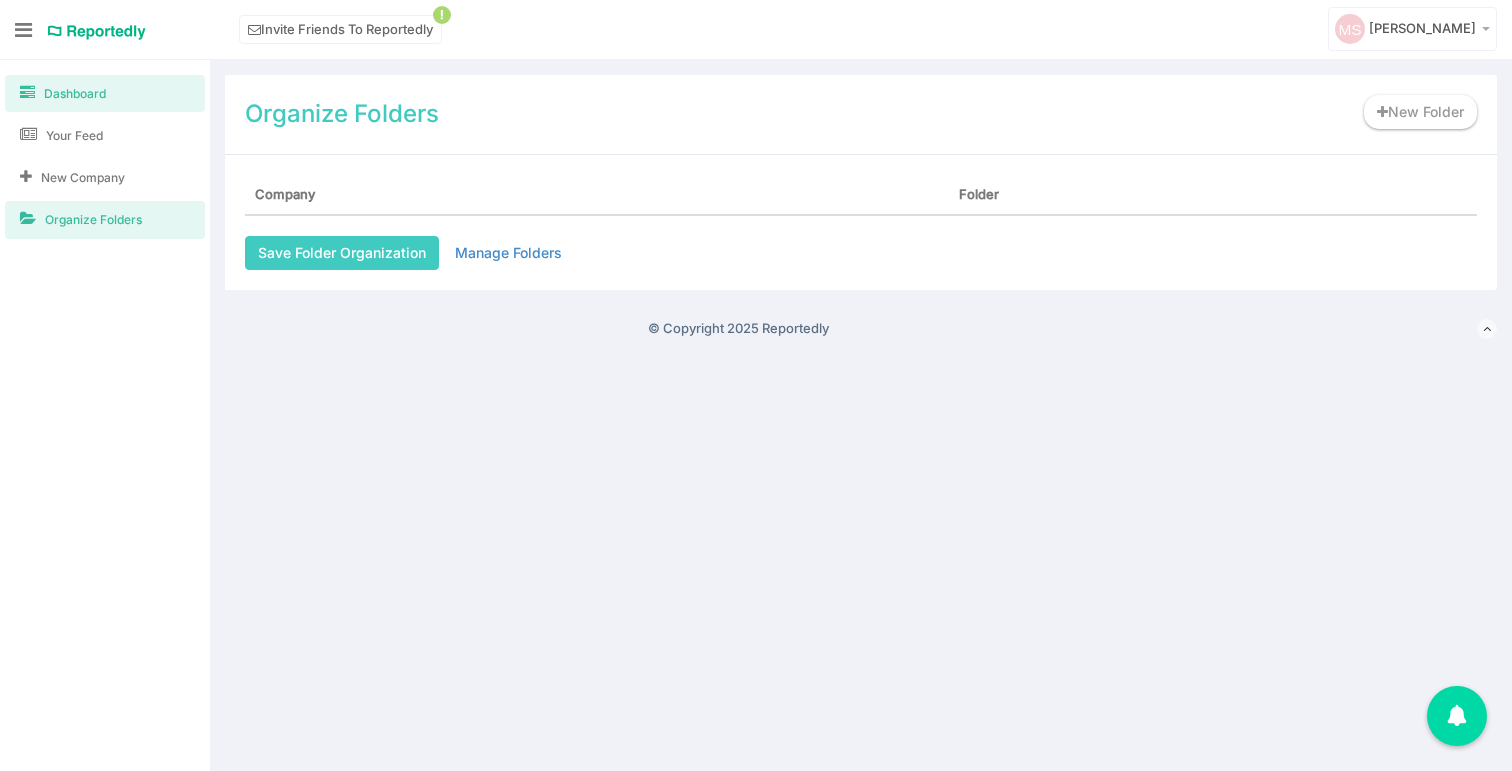click on "Dashboard" at bounding box center (75, 93) 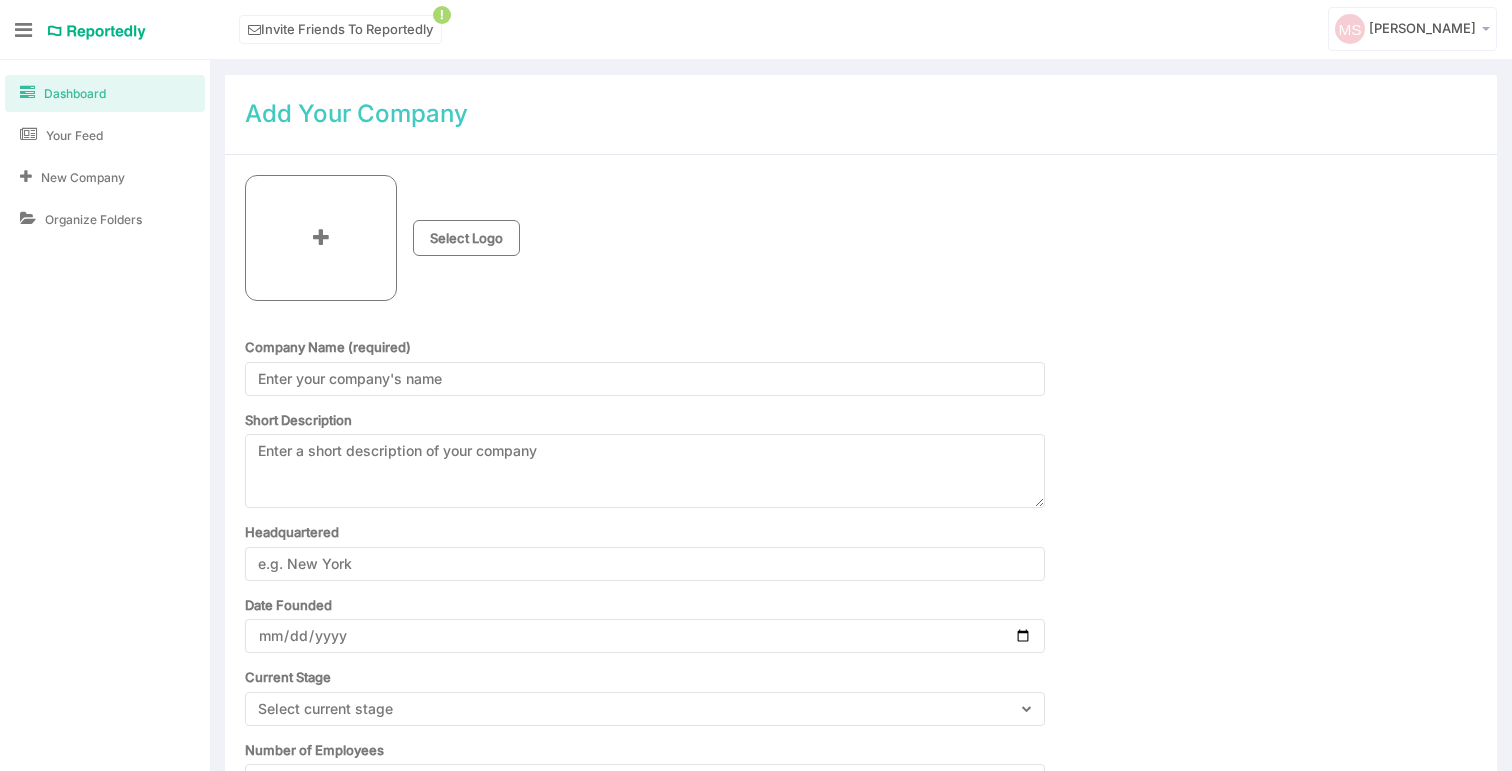 scroll, scrollTop: 0, scrollLeft: 0, axis: both 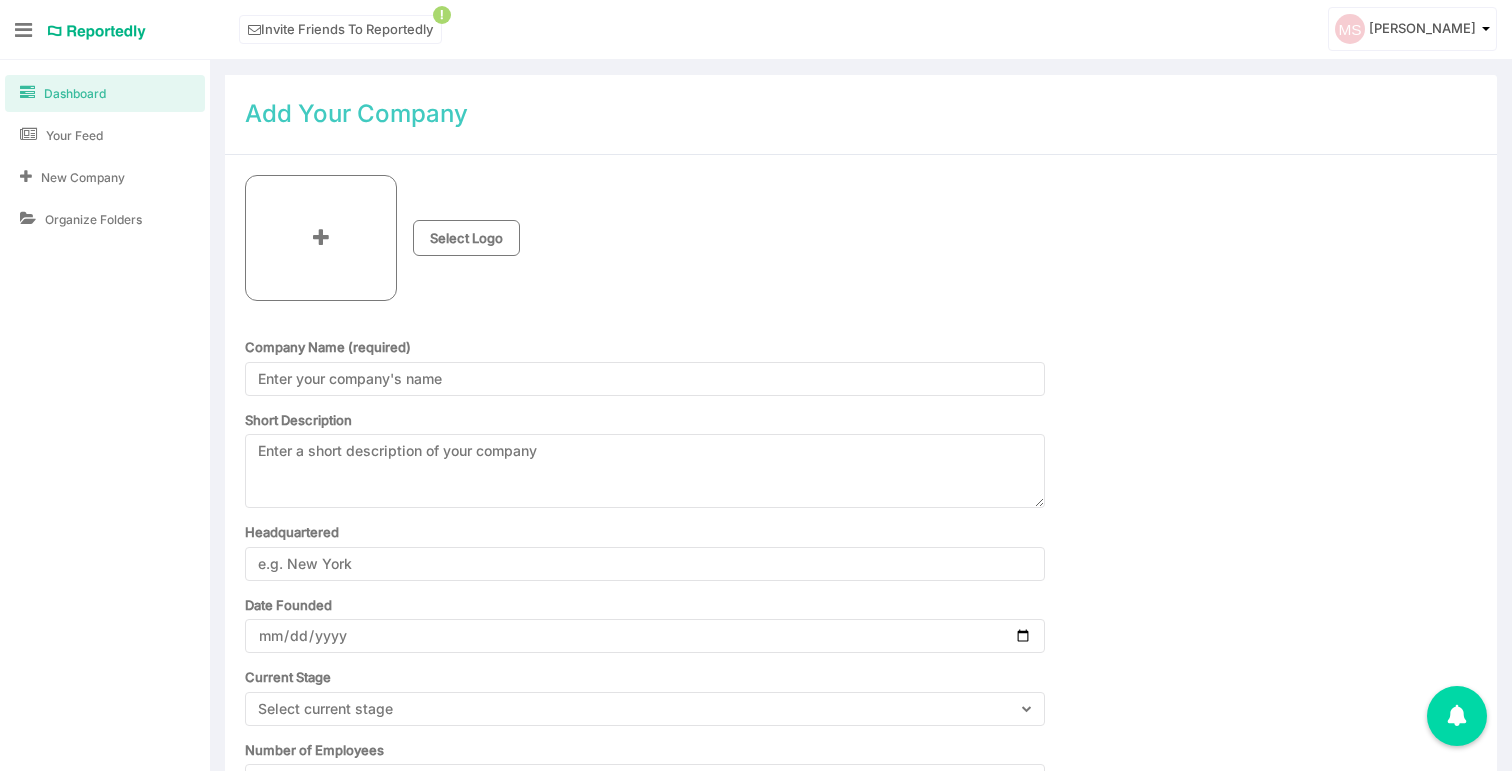 click on "[PERSON_NAME]" at bounding box center [1412, 29] 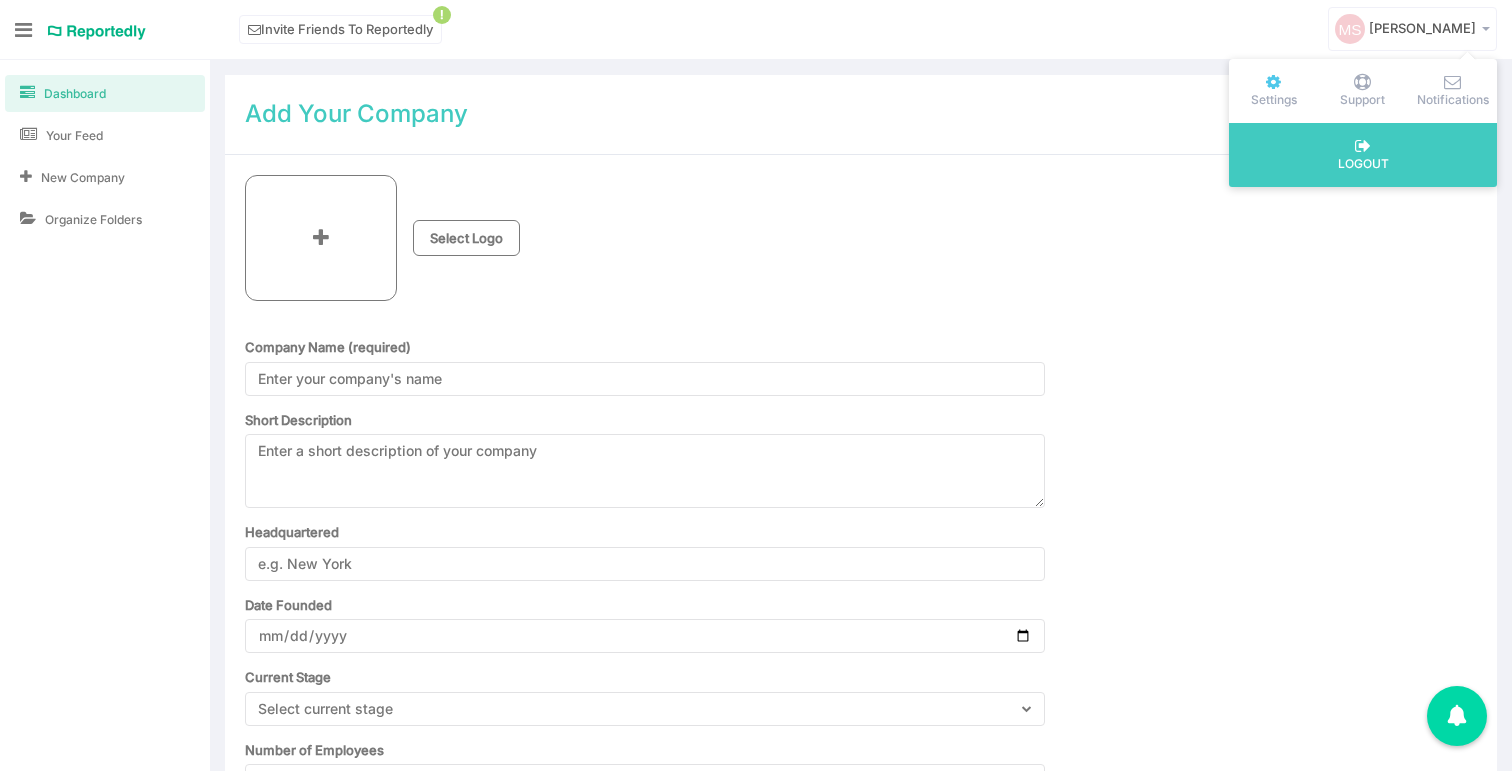 click on "Settings" at bounding box center (1273, 91) 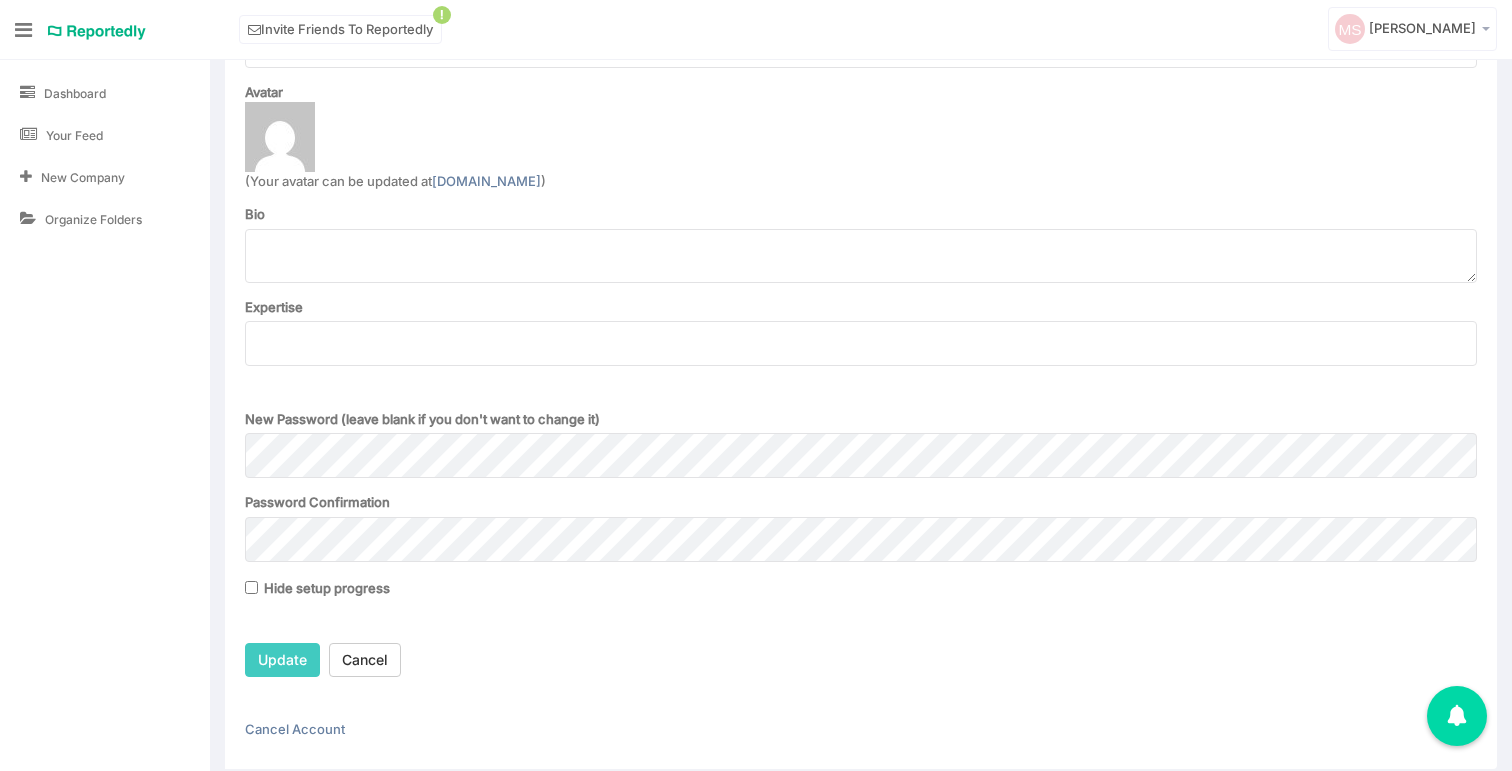 scroll, scrollTop: 398, scrollLeft: 0, axis: vertical 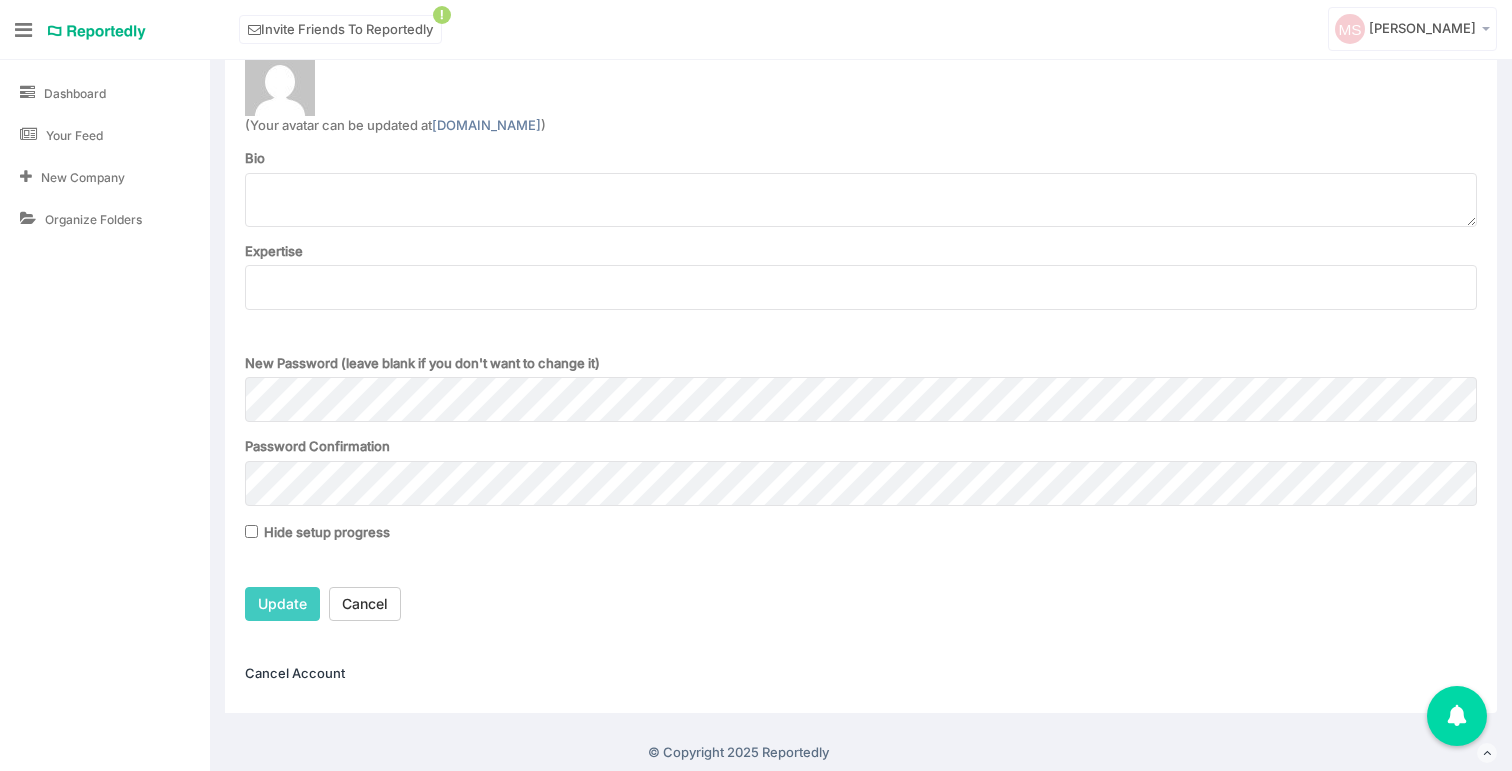 click on "Cancel Account" at bounding box center [295, 673] 